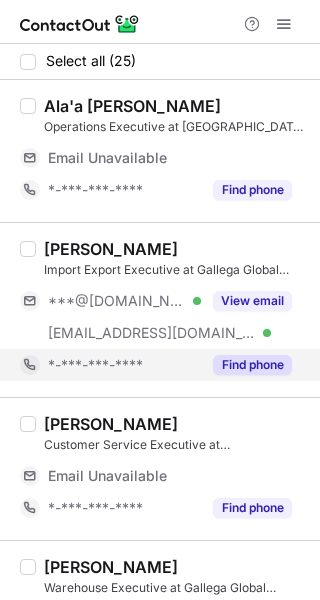 scroll, scrollTop: 0, scrollLeft: 0, axis: both 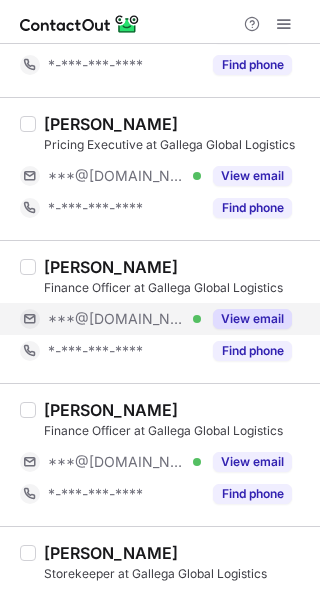 click on "View email" at bounding box center [252, 319] 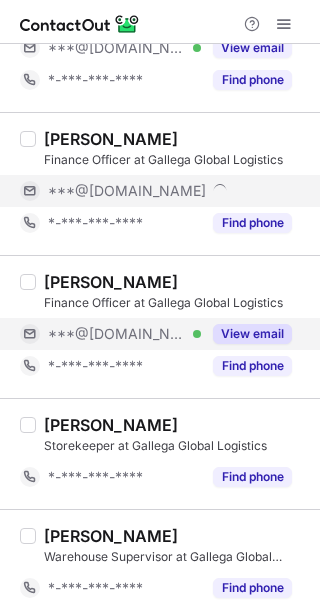 click on "View email" at bounding box center (252, 334) 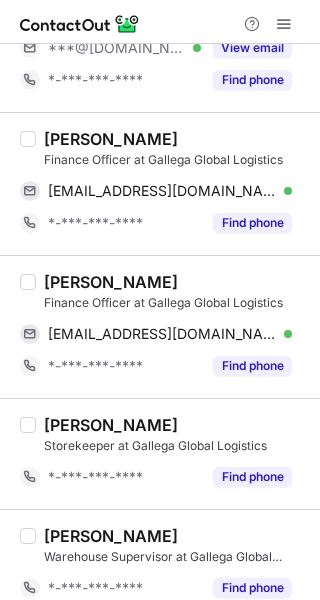 click on "[PERSON_NAME]" at bounding box center (111, 139) 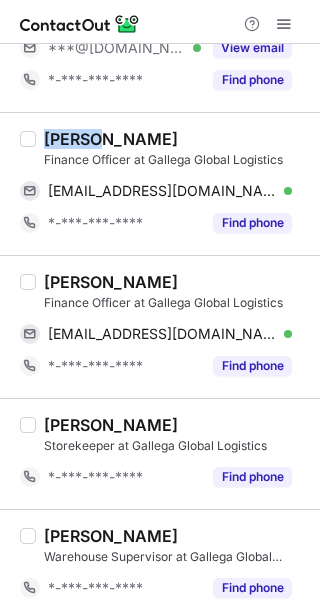 click on "[PERSON_NAME]" at bounding box center (111, 139) 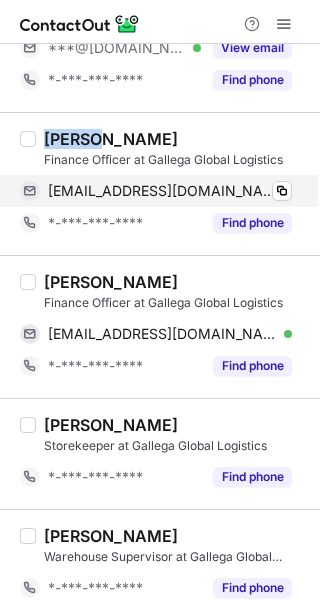 copy on "Abrar" 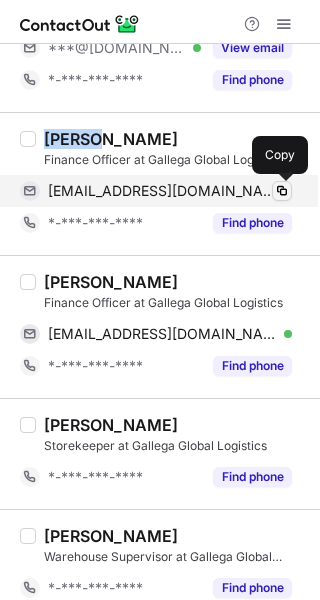 click at bounding box center [282, 191] 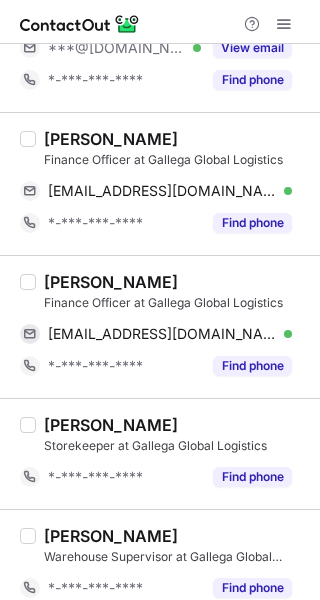 click on "[PERSON_NAME]" at bounding box center [111, 282] 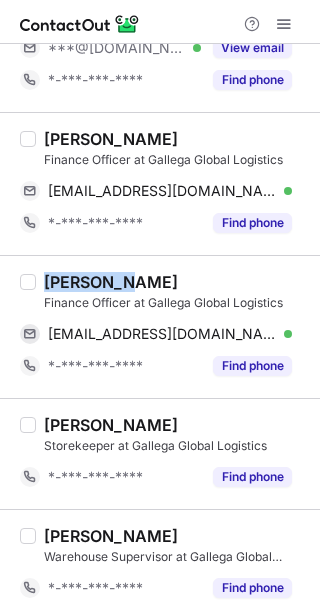 click on "[PERSON_NAME]" at bounding box center (111, 282) 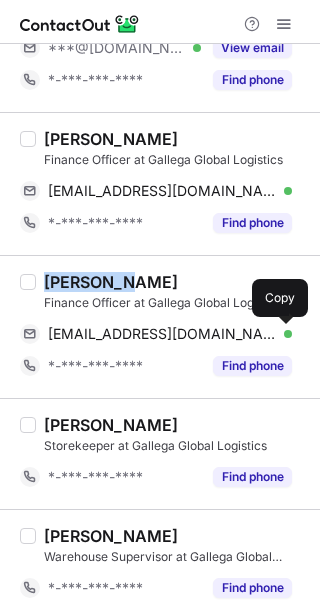drag, startPoint x: 283, startPoint y: 331, endPoint x: 311, endPoint y: 346, distance: 31.764761 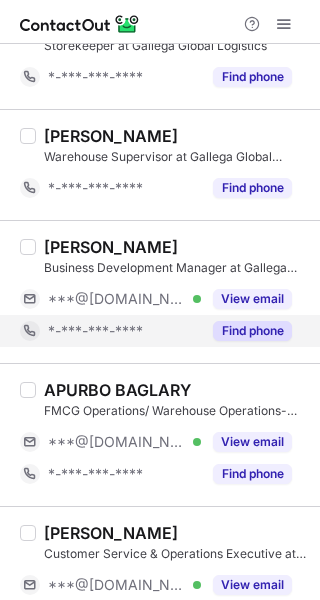 scroll, scrollTop: 1372, scrollLeft: 0, axis: vertical 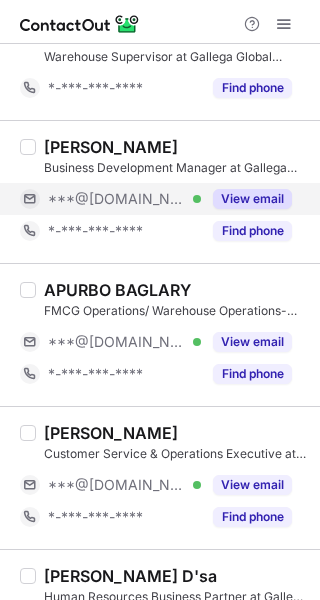 click on "View email" at bounding box center (252, 199) 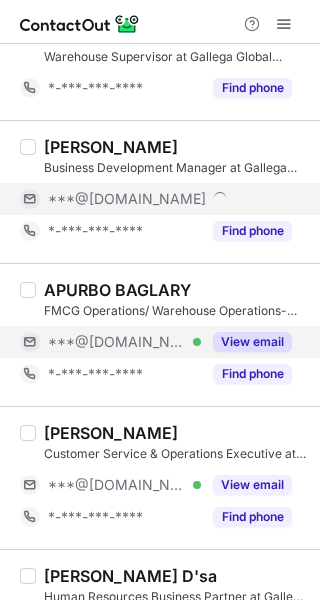 click on "View email" at bounding box center (252, 342) 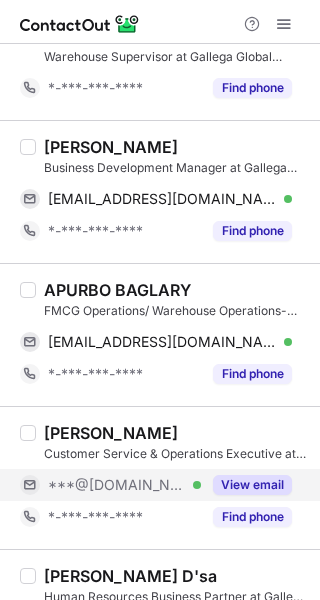 click on "View email" at bounding box center (252, 485) 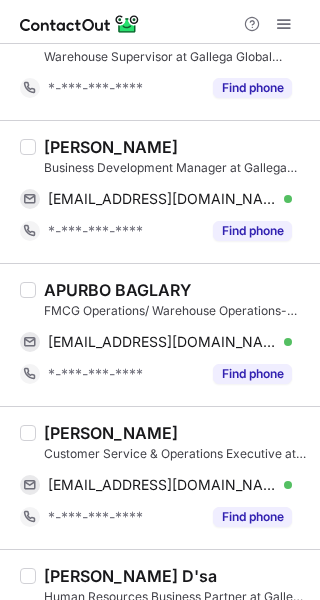 click on "[PERSON_NAME]" at bounding box center (111, 147) 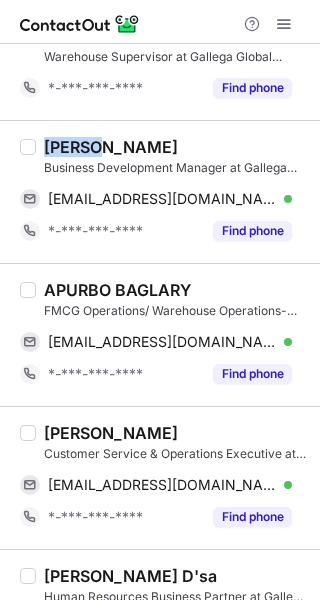 click on "[PERSON_NAME]" at bounding box center [111, 147] 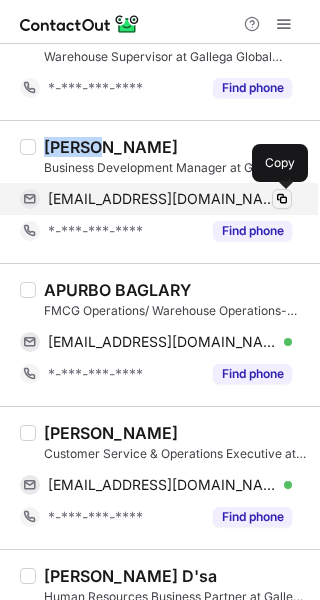 drag, startPoint x: 272, startPoint y: 196, endPoint x: 276, endPoint y: 207, distance: 11.7046995 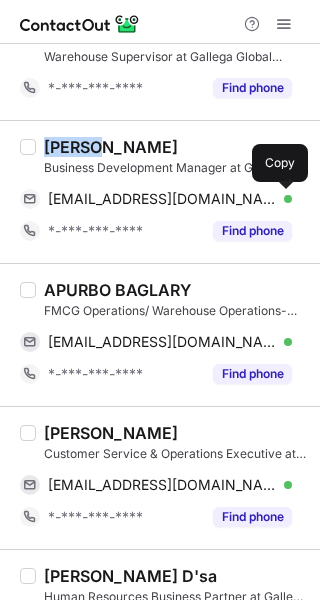 type 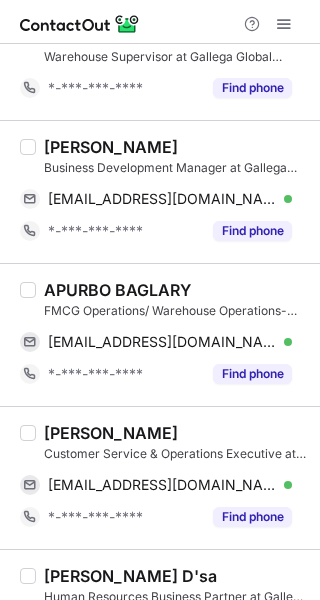 click on "APURBO BAGLARY" at bounding box center [117, 290] 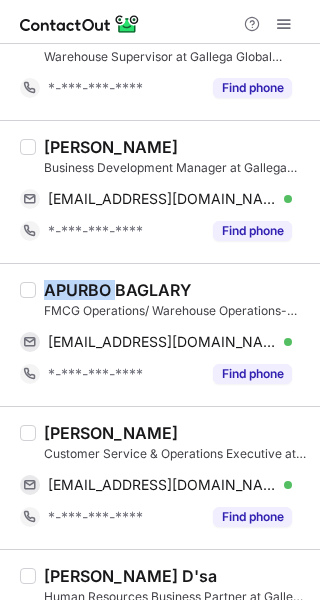 drag, startPoint x: 77, startPoint y: 287, endPoint x: 142, endPoint y: 313, distance: 70.00714 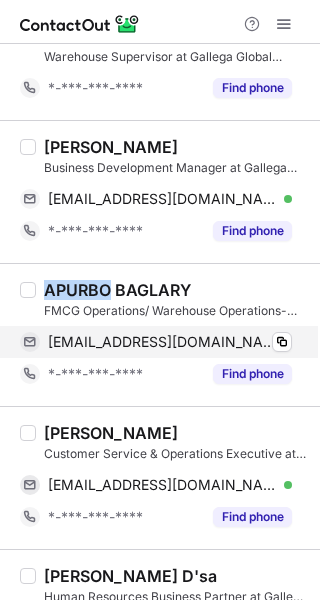 copy on "APURBO" 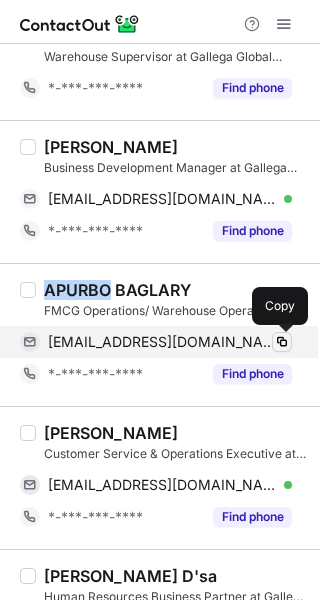 click at bounding box center (282, 342) 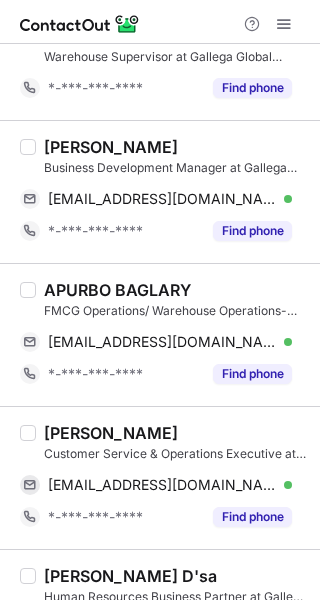 click on "[PERSON_NAME]" at bounding box center [111, 433] 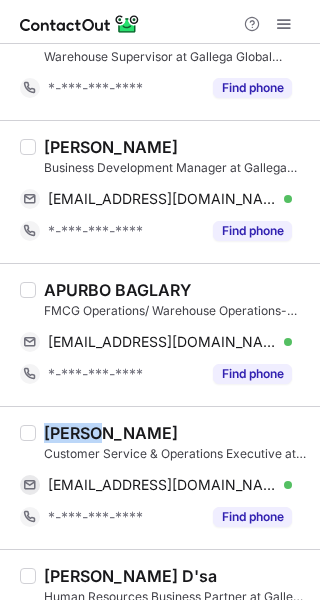 click on "[PERSON_NAME]" at bounding box center (111, 433) 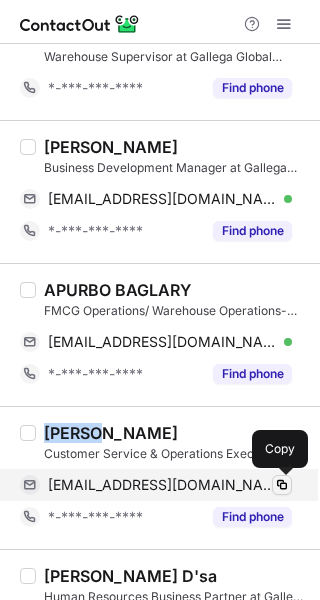 click at bounding box center [282, 485] 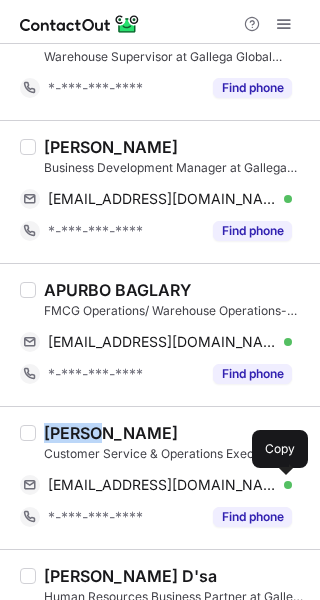 type 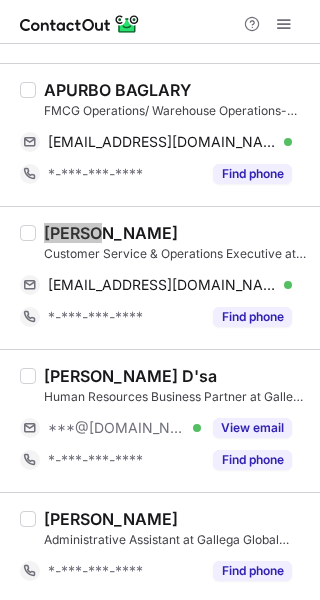 scroll, scrollTop: 1772, scrollLeft: 0, axis: vertical 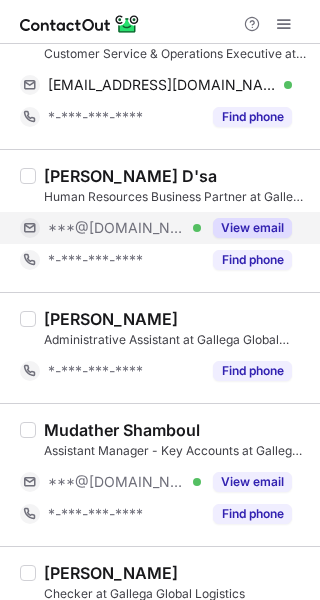 click on "View email" at bounding box center (252, 228) 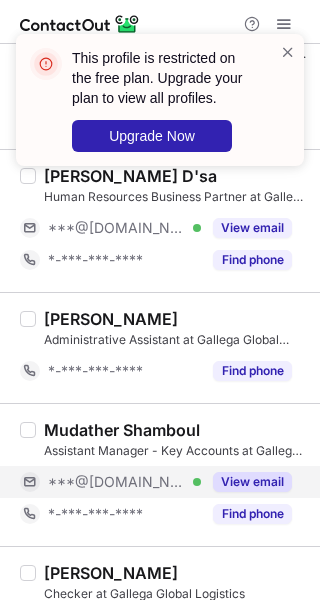 click on "View email" at bounding box center [252, 482] 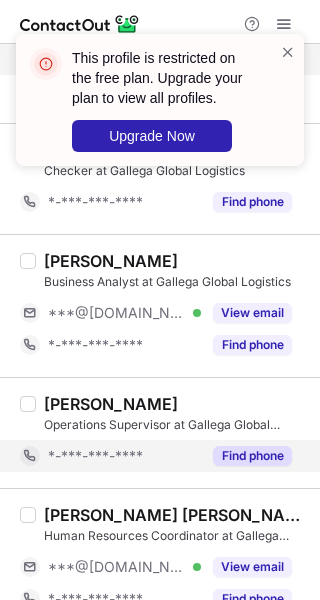 scroll, scrollTop: 2272, scrollLeft: 0, axis: vertical 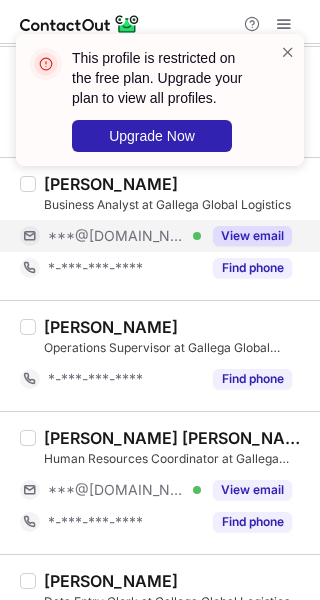 click on "View email" at bounding box center [252, 236] 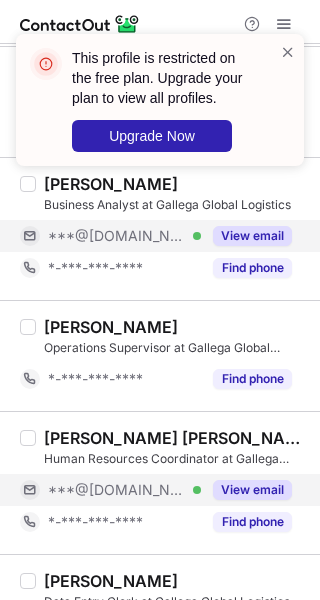 click on "View email" at bounding box center (252, 490) 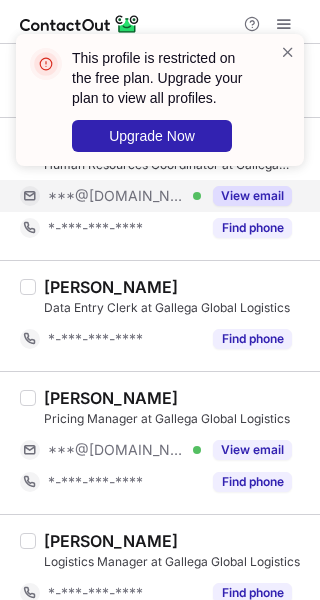 scroll, scrollTop: 2572, scrollLeft: 0, axis: vertical 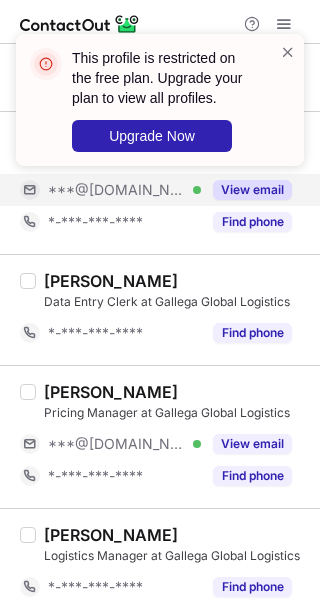 click on "***@[DOMAIN_NAME] Verified" at bounding box center (110, 190) 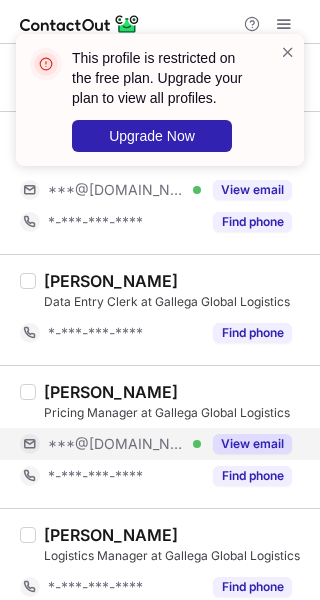 click on "View email" at bounding box center [252, 444] 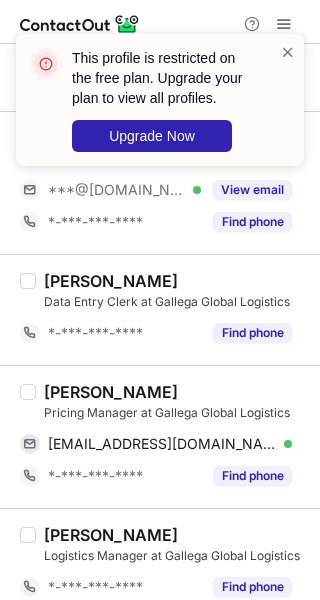 click on "[PERSON_NAME]" at bounding box center [111, 392] 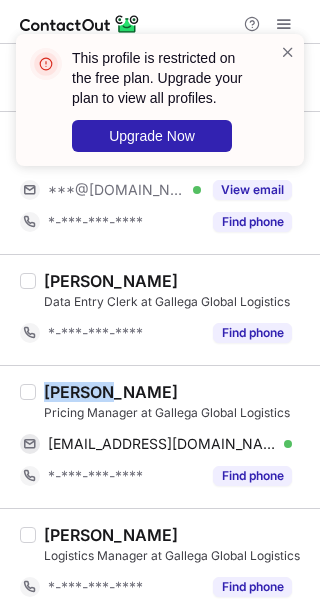 click on "[PERSON_NAME]" at bounding box center [111, 392] 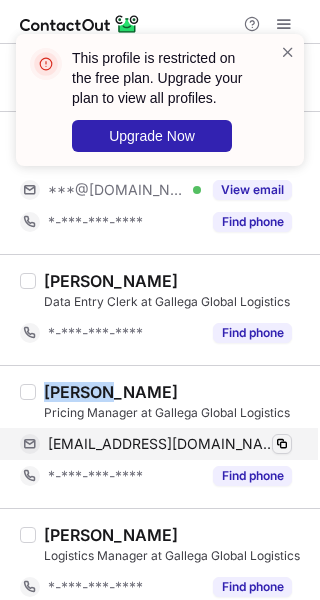 copy on "[PERSON_NAME]" 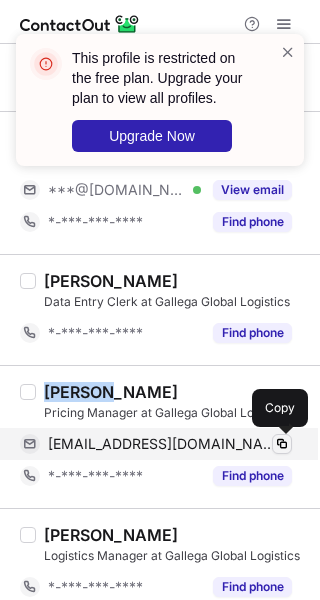 click at bounding box center [282, 444] 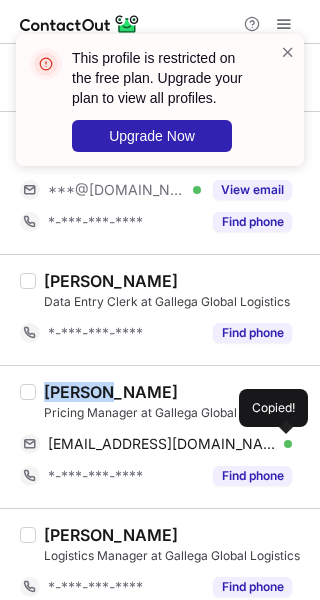 type 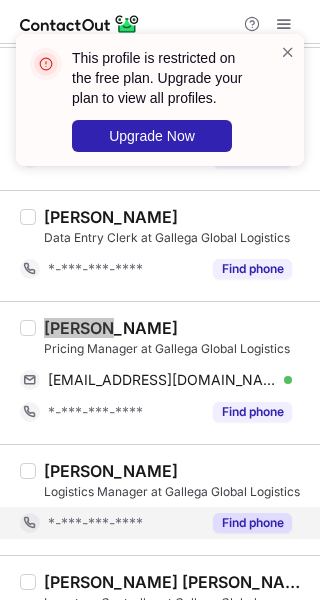 scroll, scrollTop: 2702, scrollLeft: 0, axis: vertical 